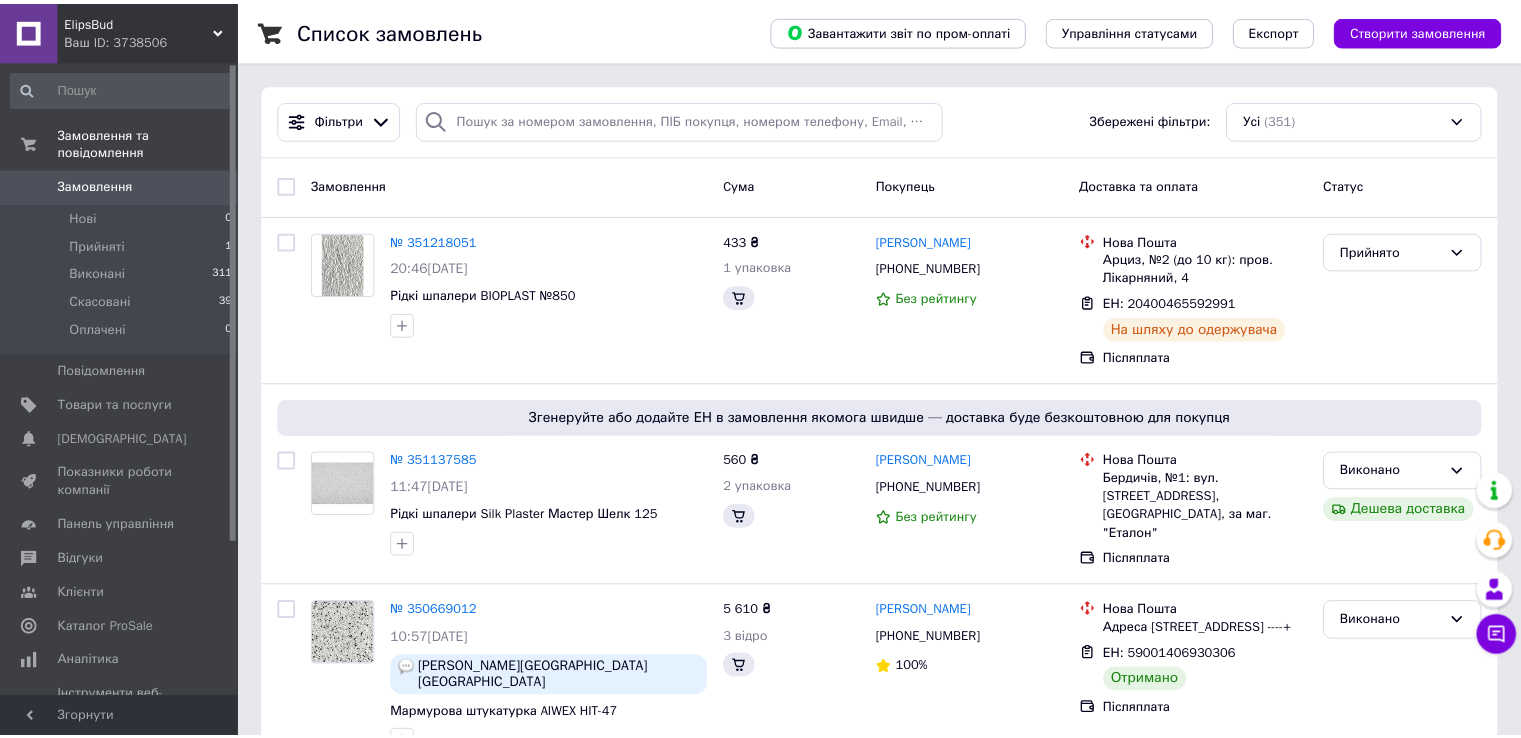scroll, scrollTop: 0, scrollLeft: 0, axis: both 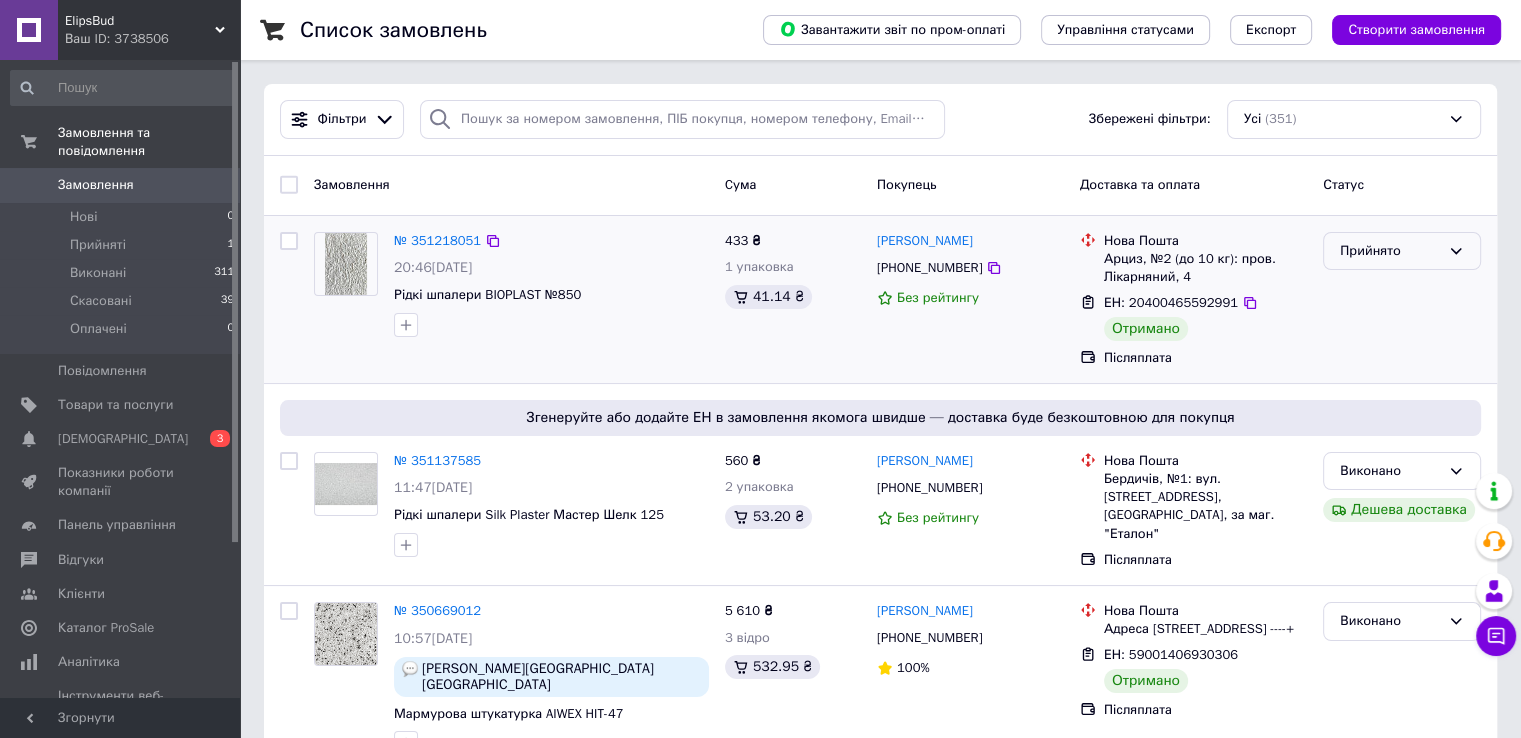 click on "Прийнято" at bounding box center (1390, 251) 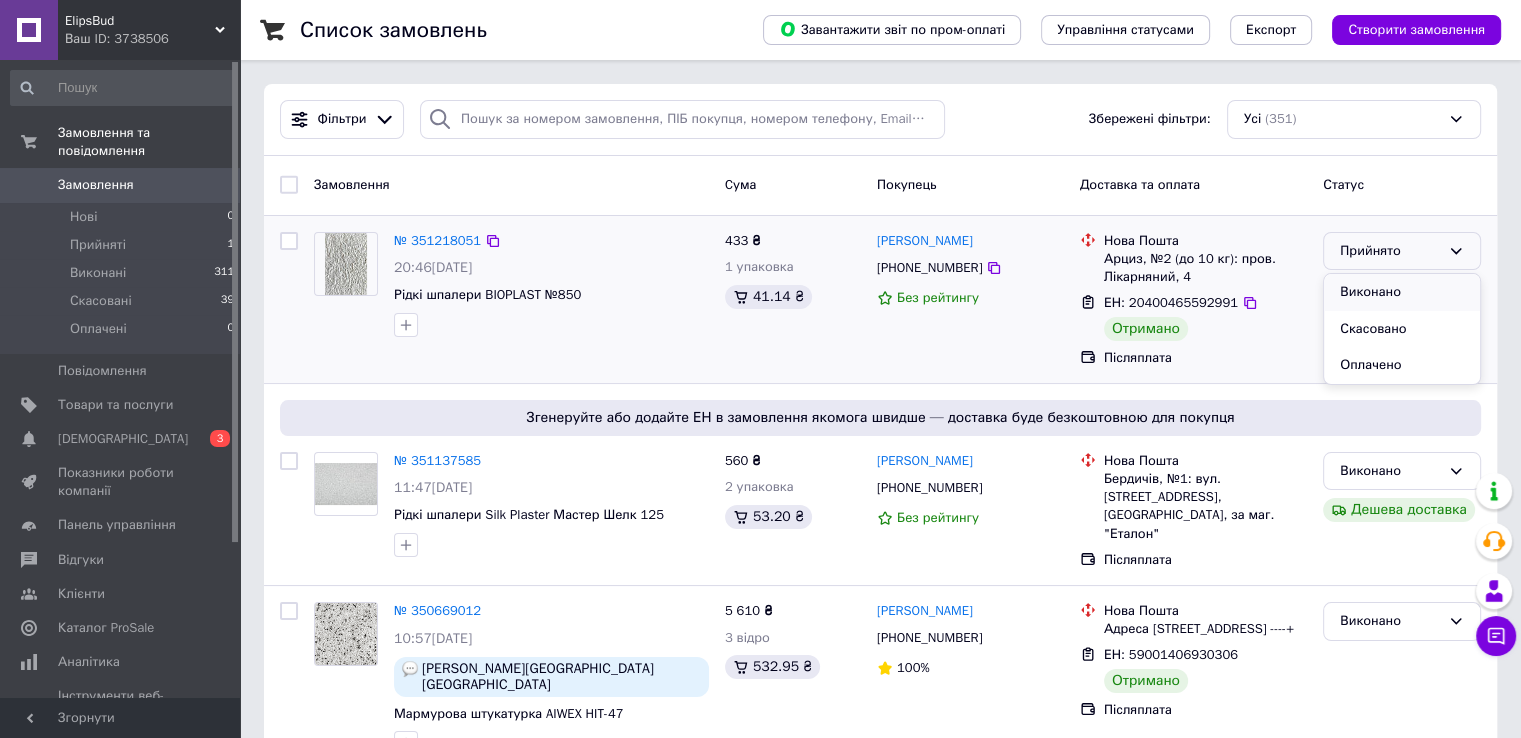 click on "Виконано" at bounding box center (1402, 292) 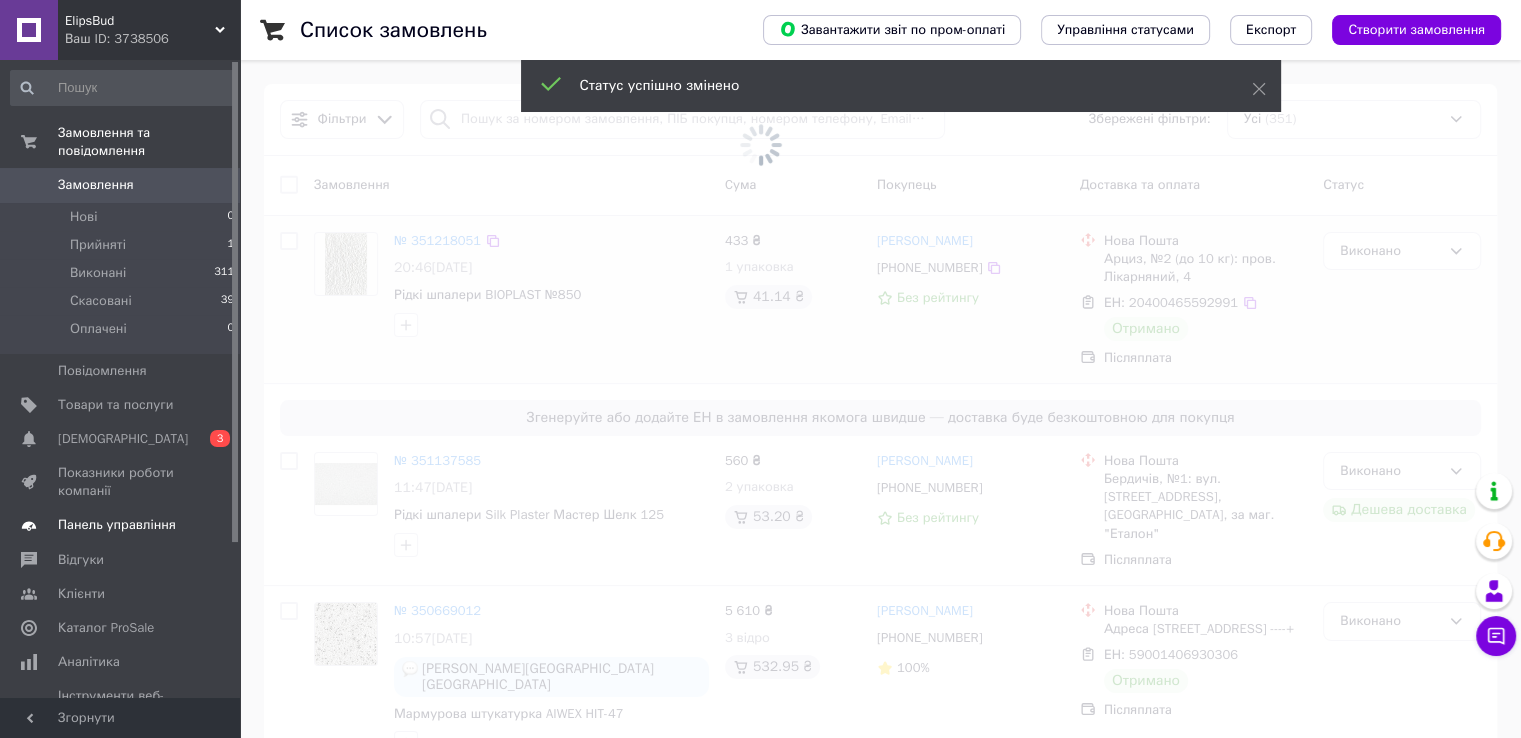 click on "Панель управління" at bounding box center (117, 525) 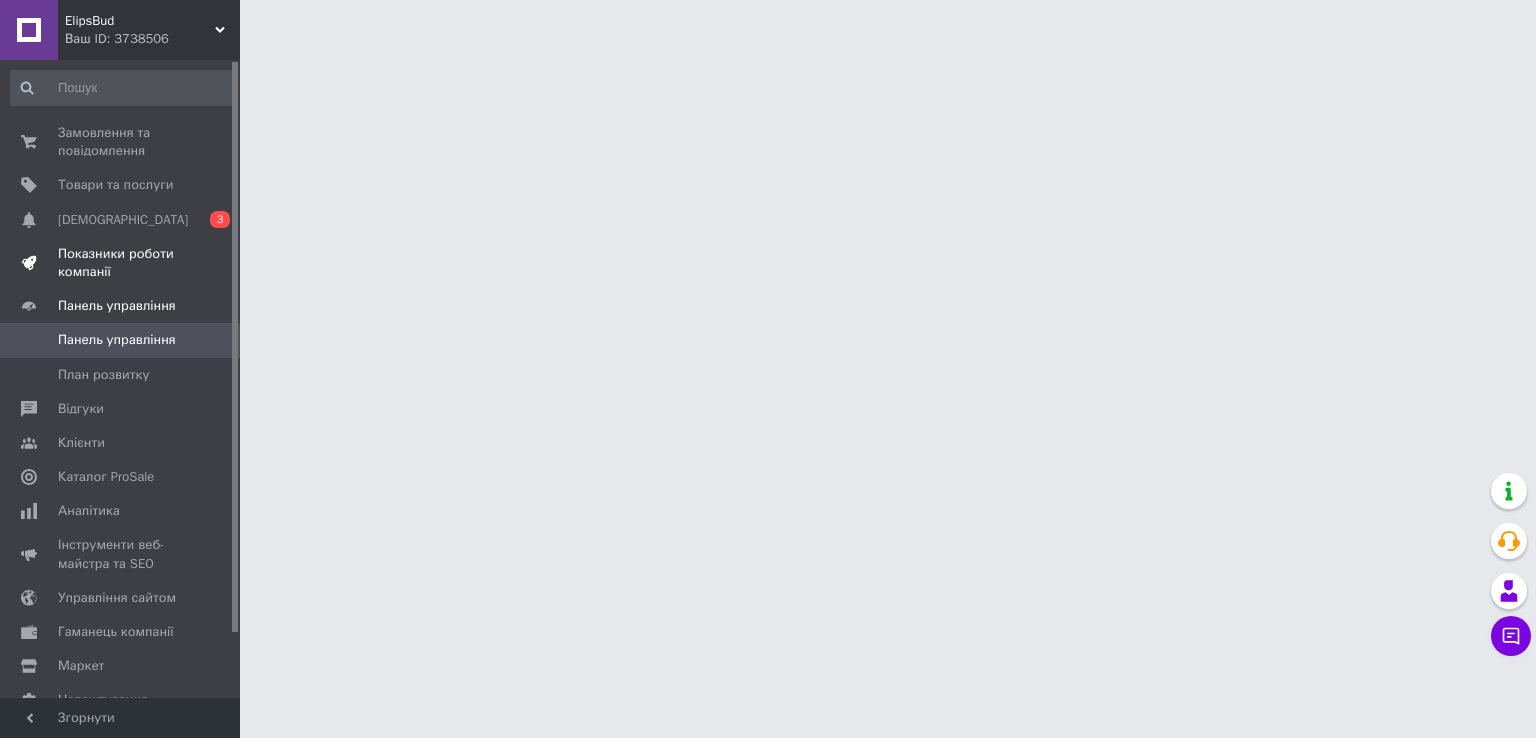 click on "Показники роботи компанії" at bounding box center [121, 263] 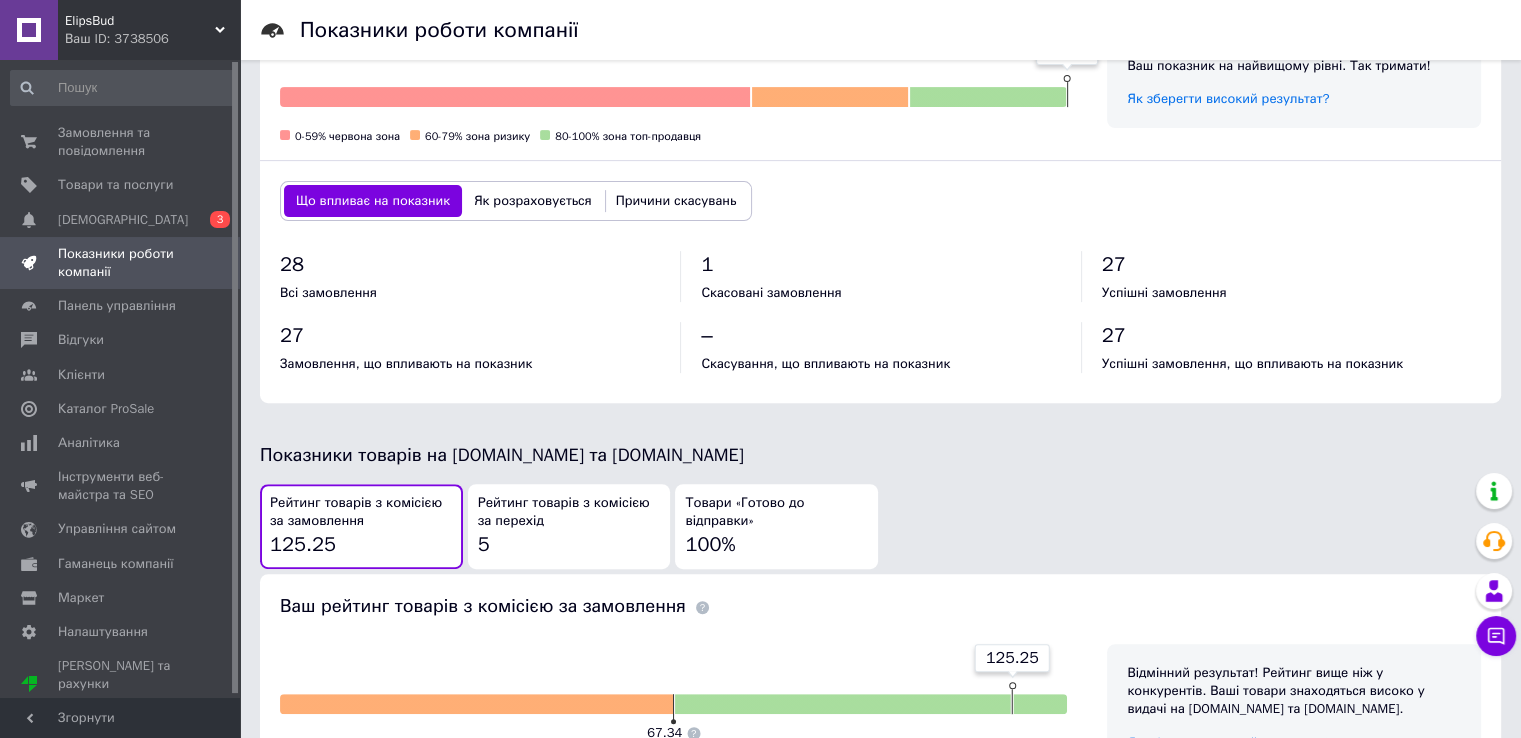 scroll, scrollTop: 800, scrollLeft: 0, axis: vertical 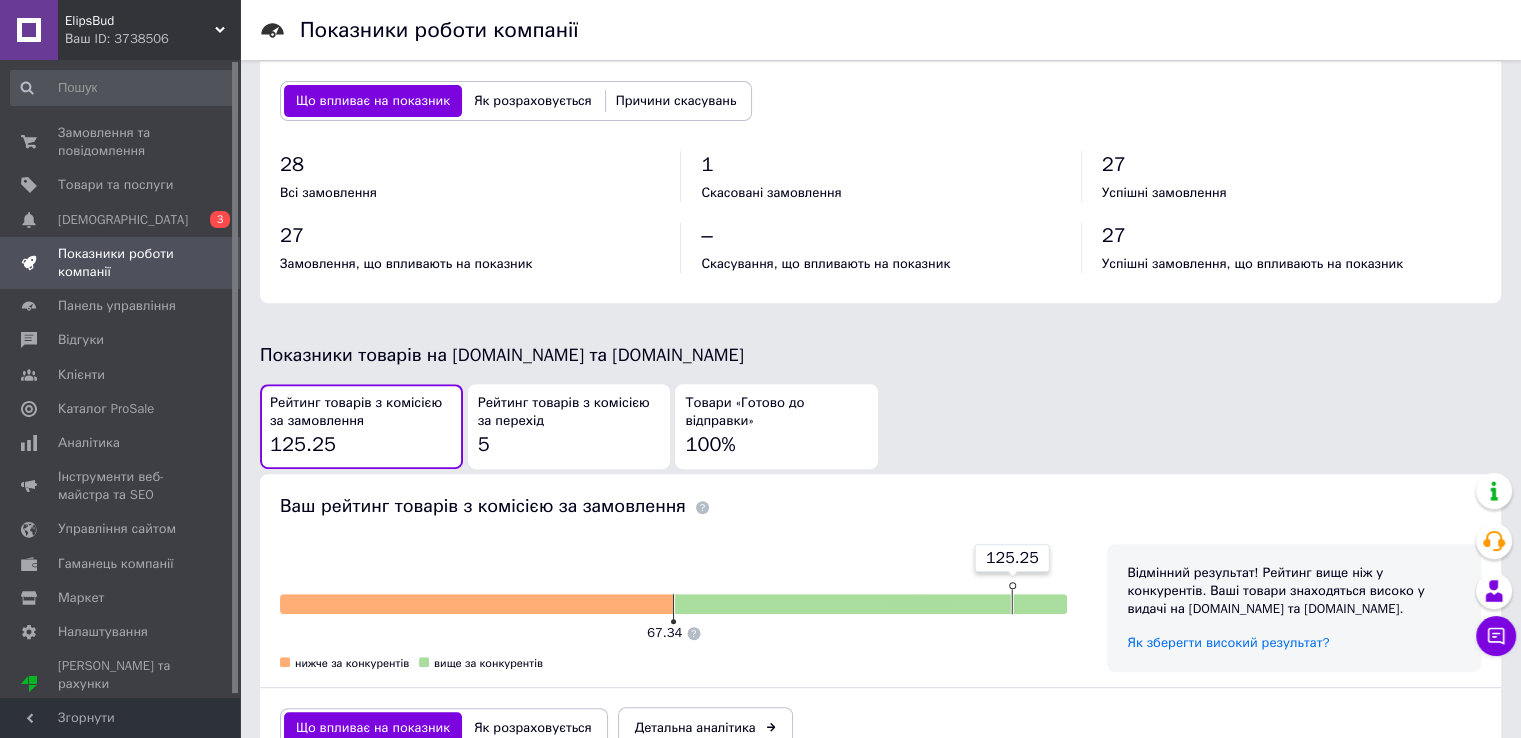click on "Рейтинг товарів з комісією за перехід 5" at bounding box center (569, 426) 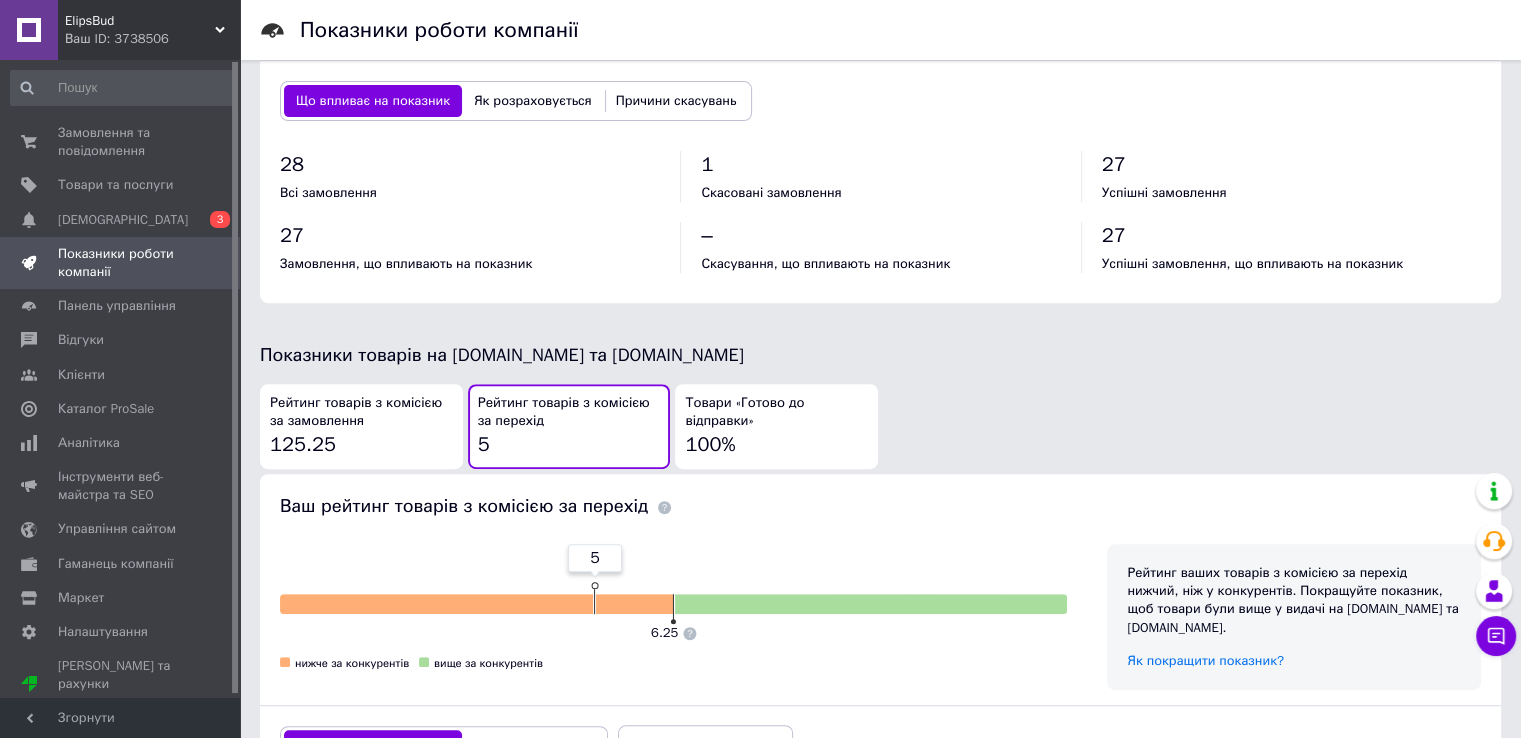 click on "125.25" at bounding box center (303, 444) 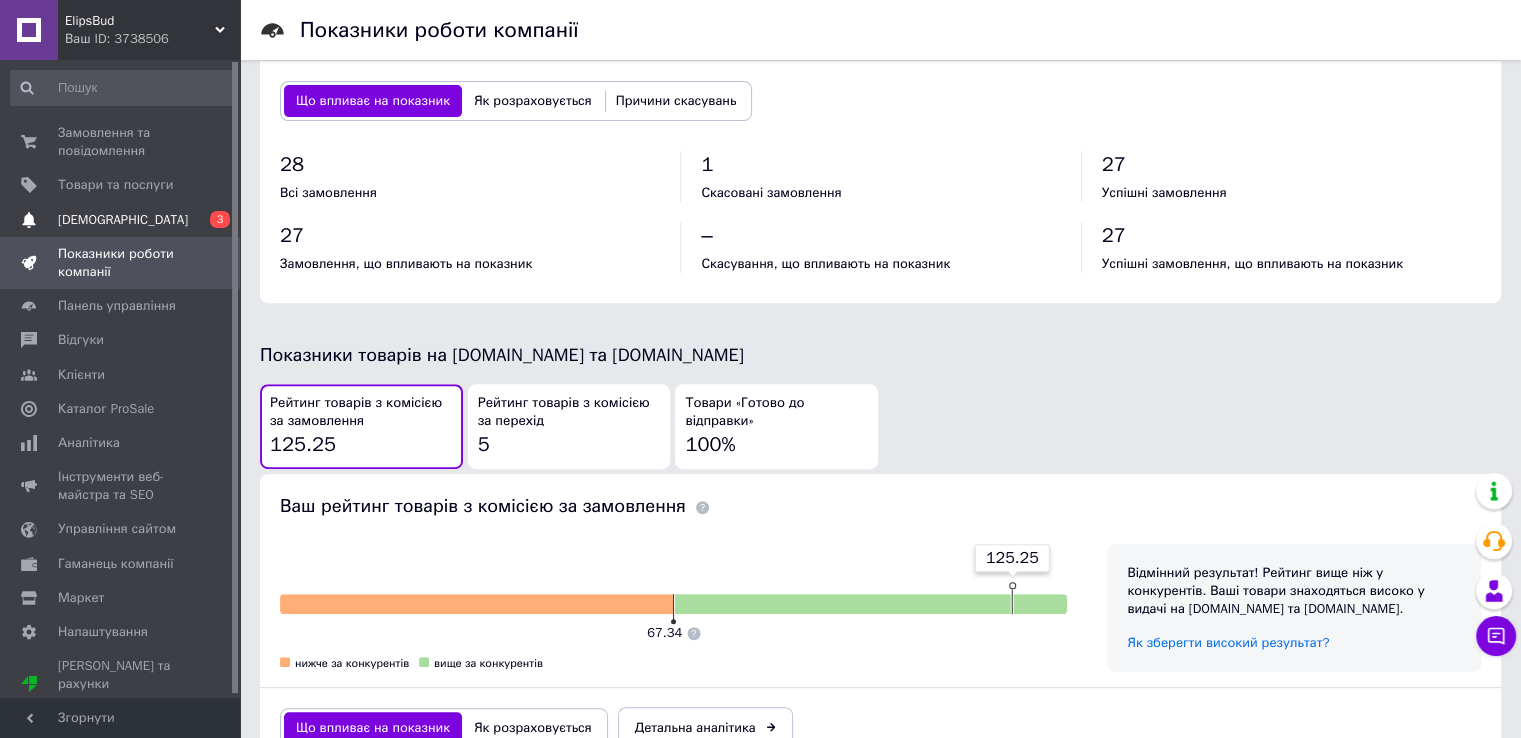 click on "[DEMOGRAPHIC_DATA]" at bounding box center [123, 220] 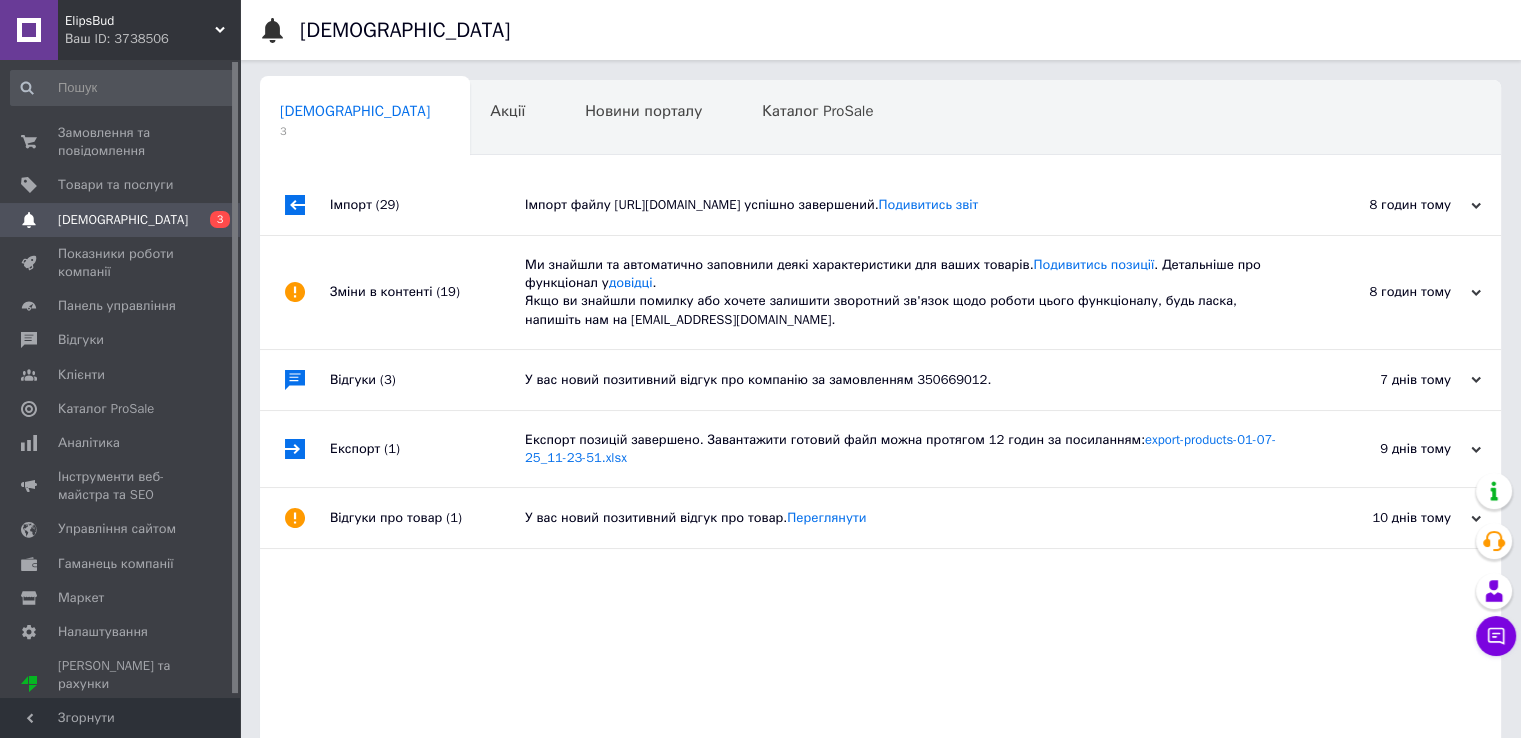 click on "Імпорт   (29)" at bounding box center [427, 205] 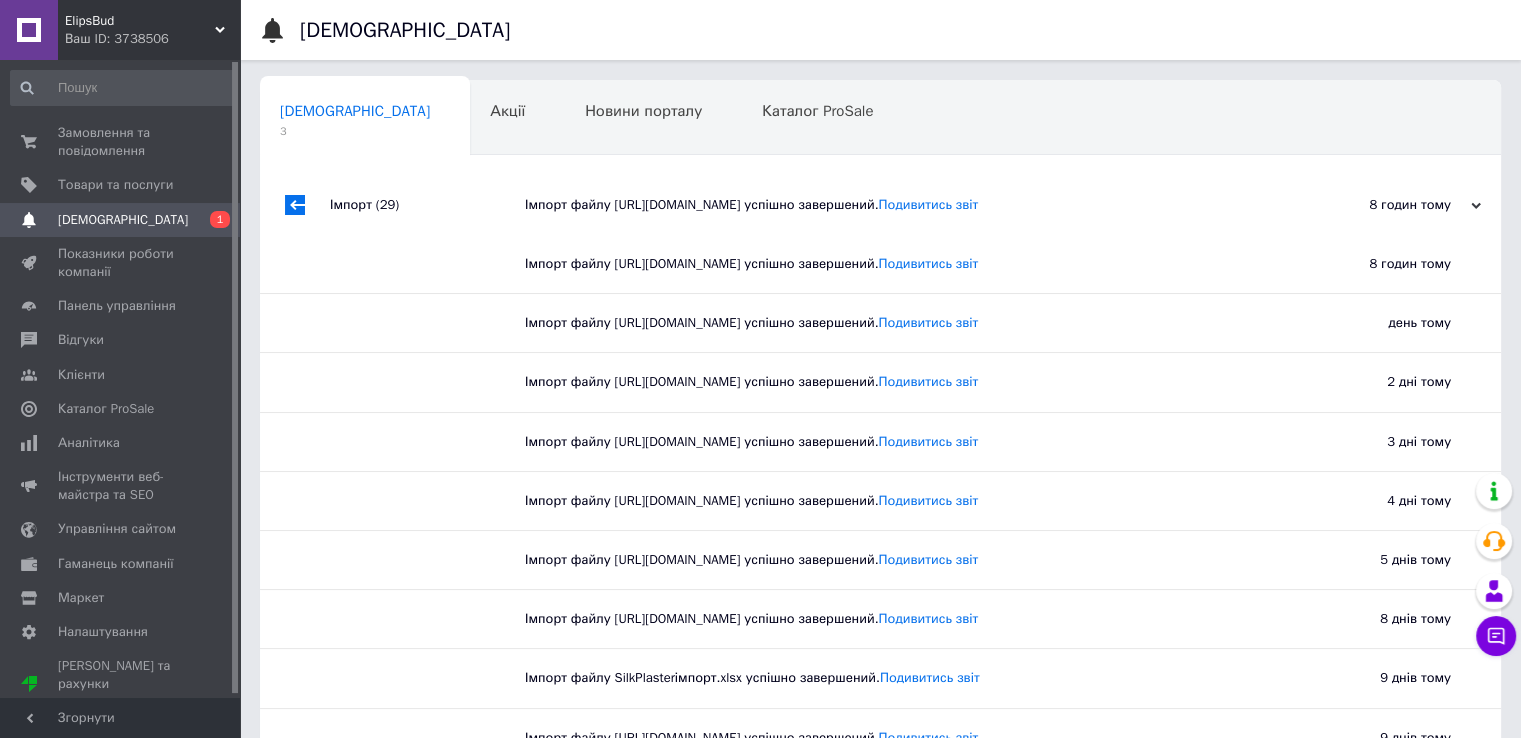 click on "Імпорт   (29)" at bounding box center (427, 205) 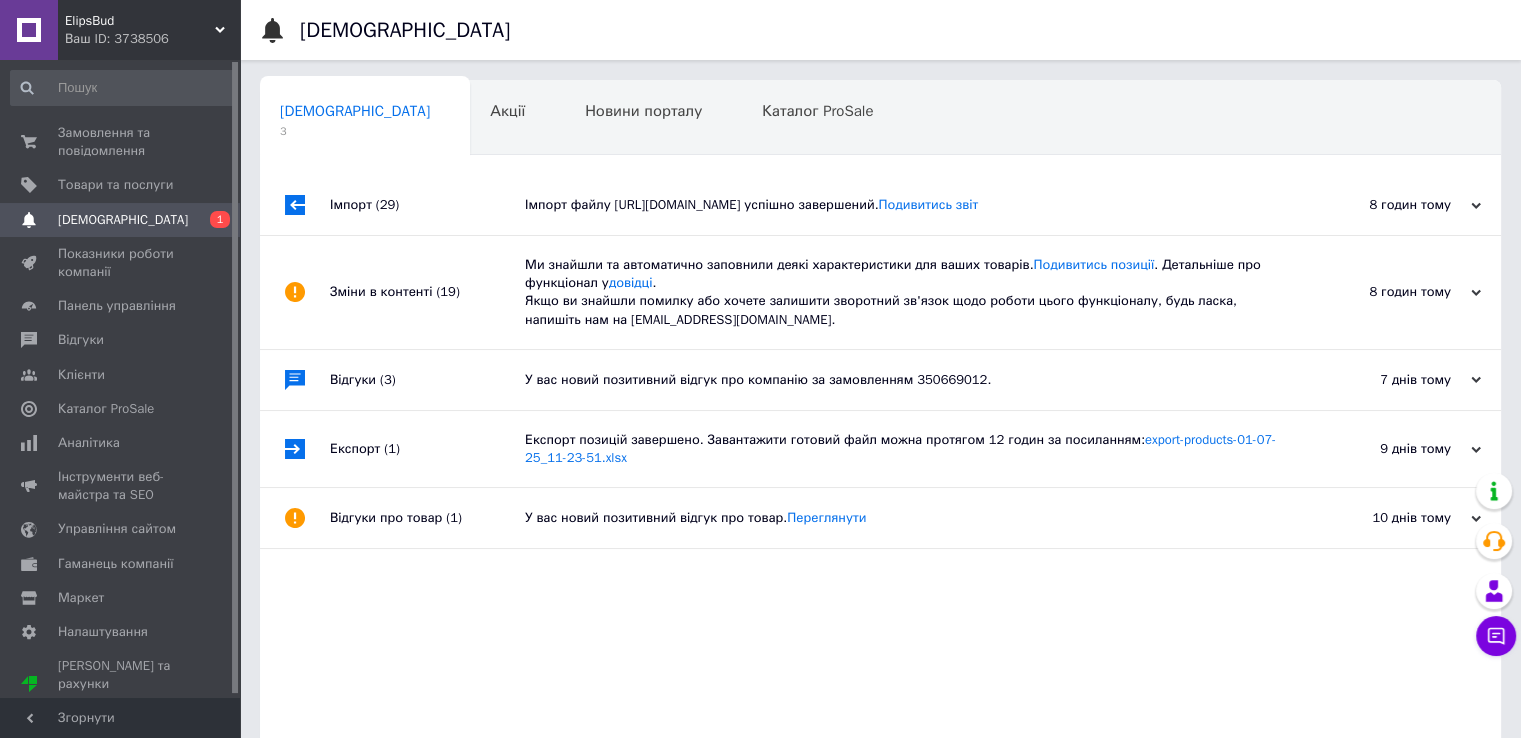 click on "(19)" at bounding box center [447, 291] 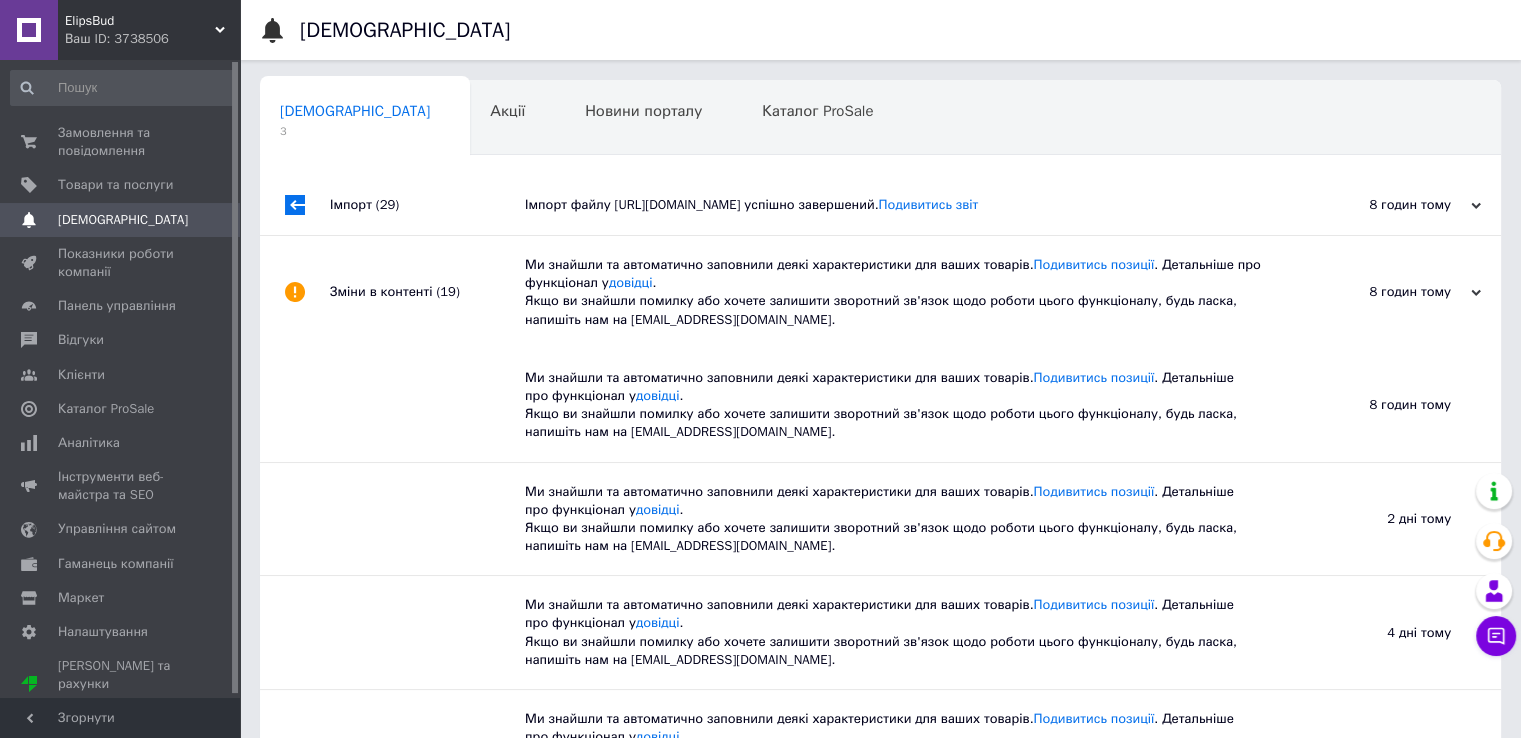 click on "(19)" at bounding box center (447, 291) 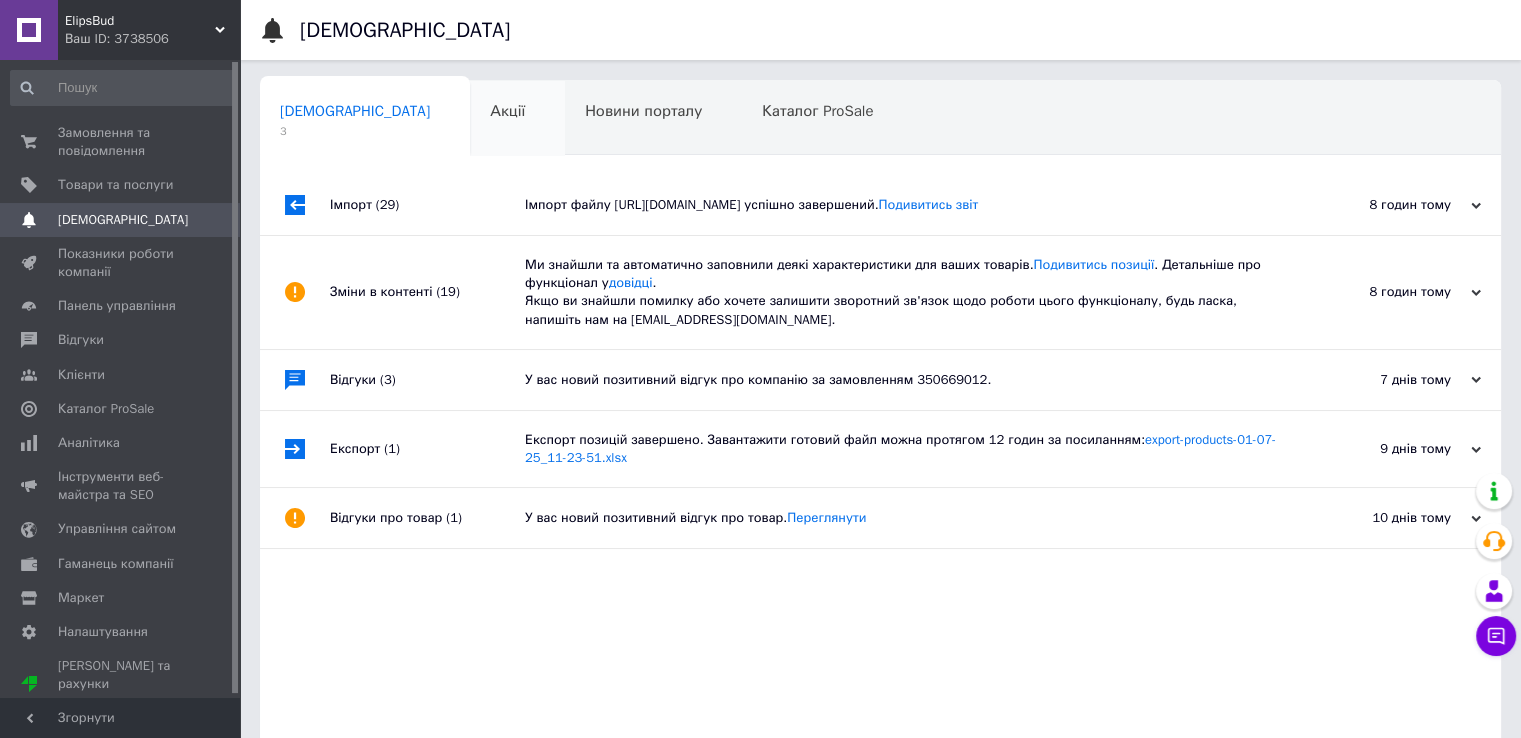 click on "Акції 0" at bounding box center [517, 119] 